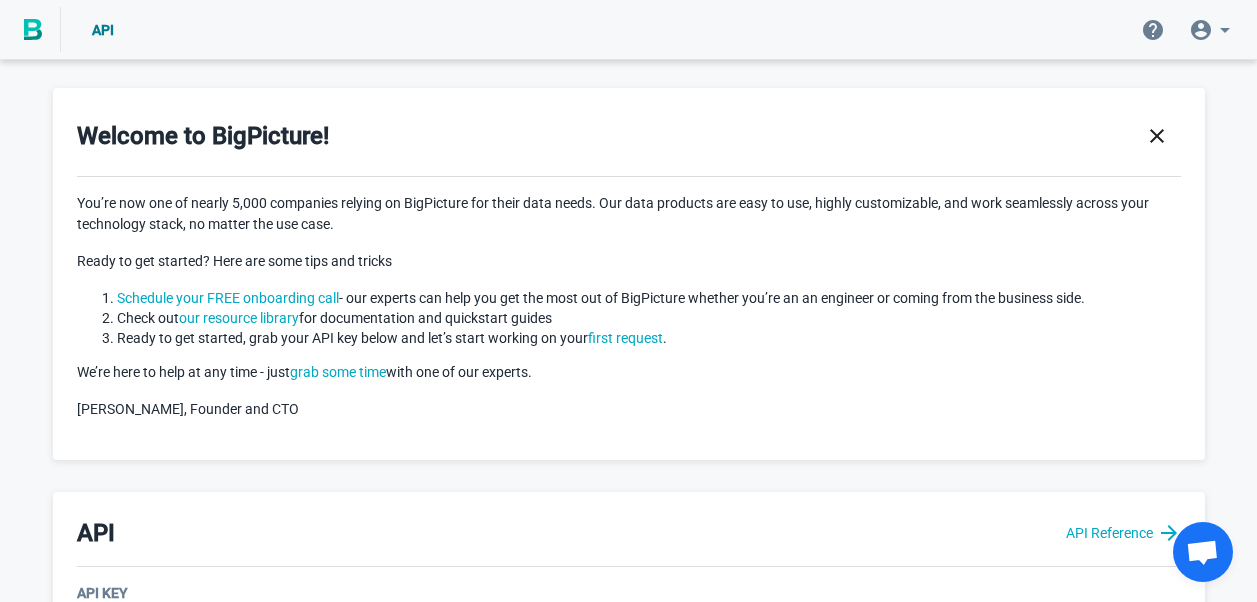 scroll, scrollTop: 284, scrollLeft: 0, axis: vertical 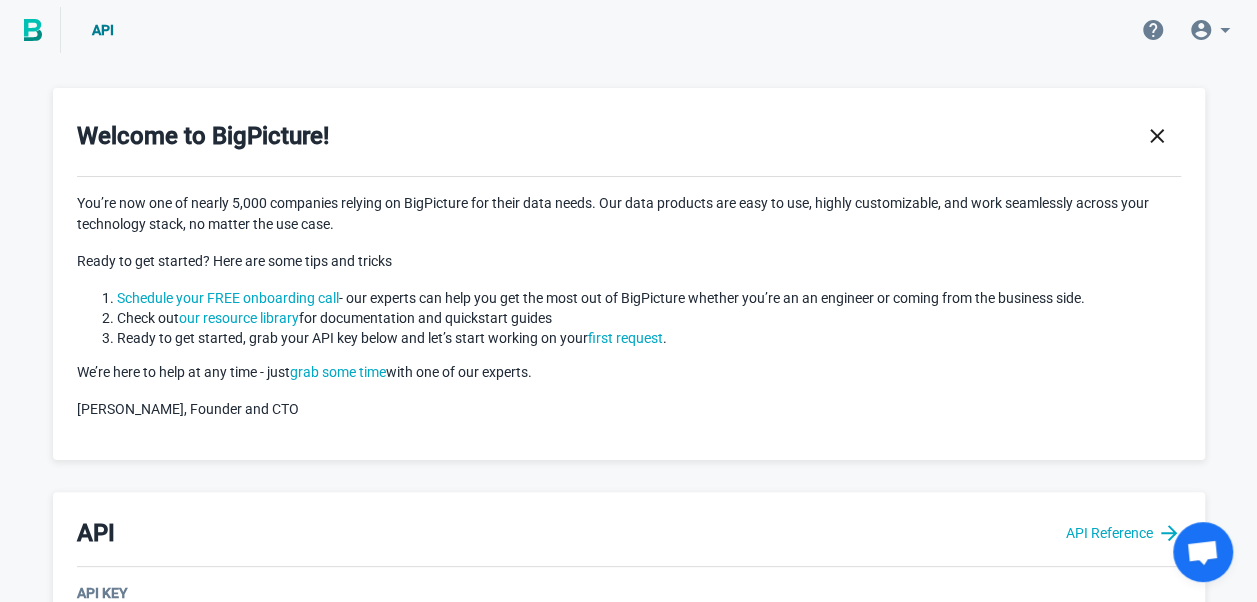 click on "Check out  our resource library  for documentation and quickstart guides" at bounding box center (649, 318) 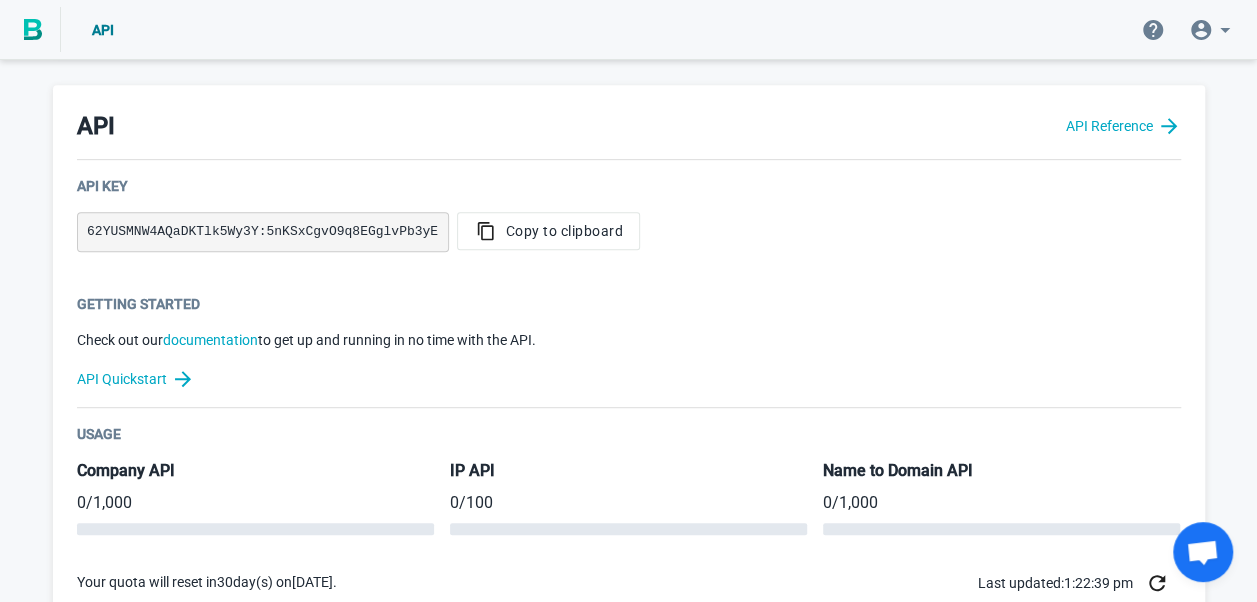 scroll, scrollTop: 400, scrollLeft: 0, axis: vertical 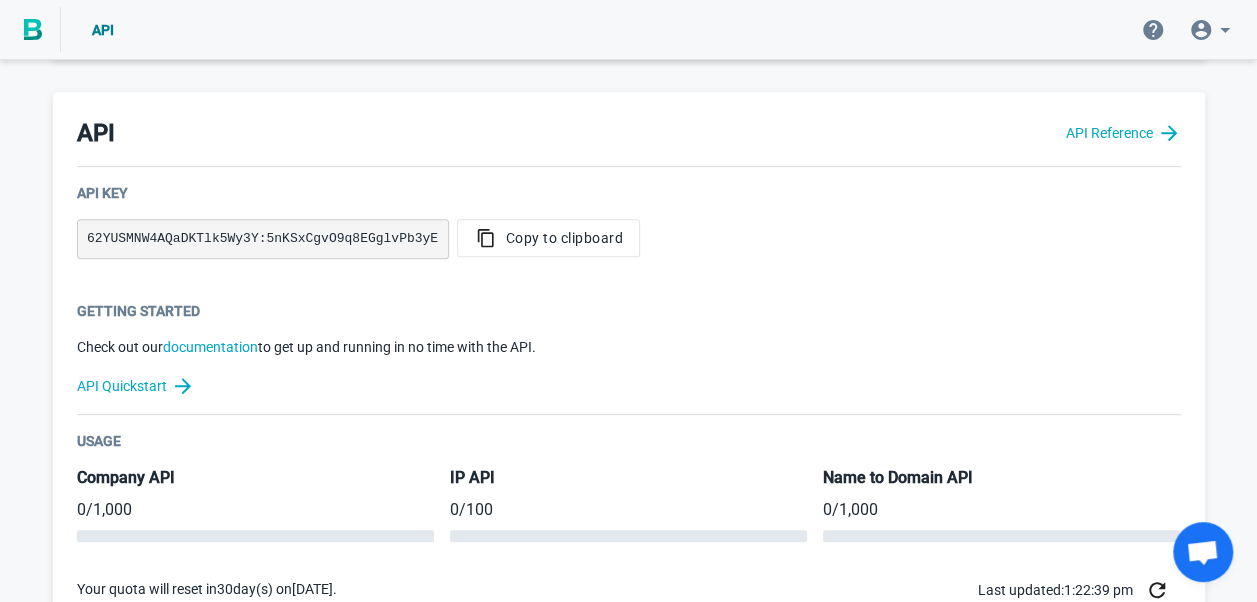 click on "62YUSMNW4AQaDKTlk5Wy3Y:5nKSxCgvO9q8EGglvPb3yE" at bounding box center [263, 239] 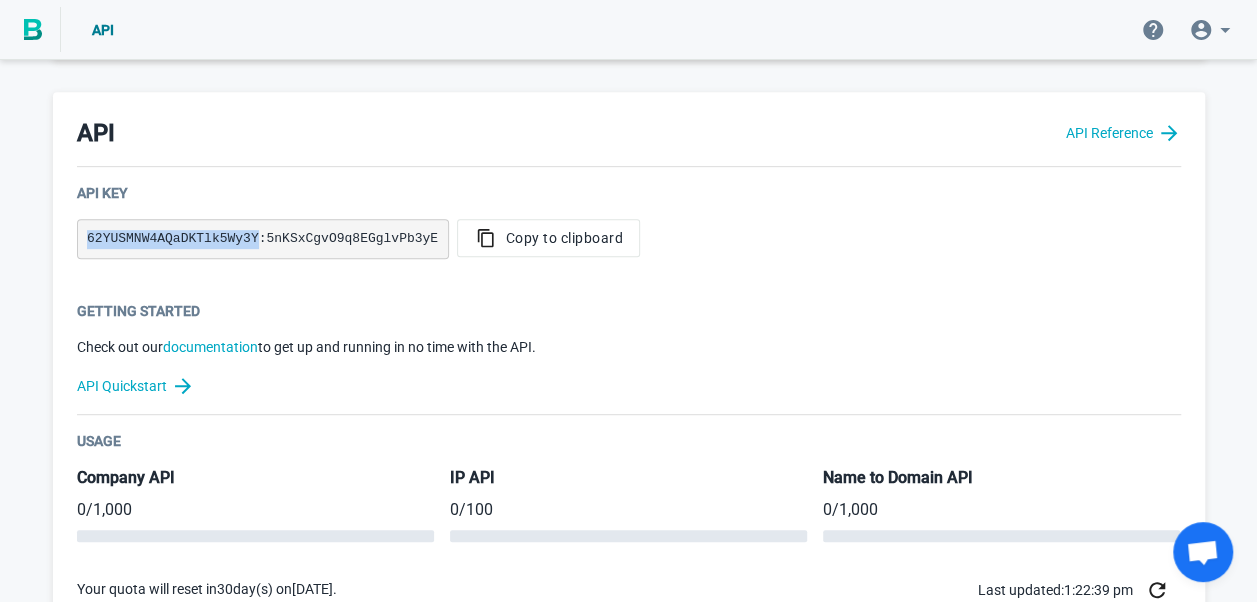 click on "62YUSMNW4AQaDKTlk5Wy3Y:5nKSxCgvO9q8EGglvPb3yE" at bounding box center (263, 239) 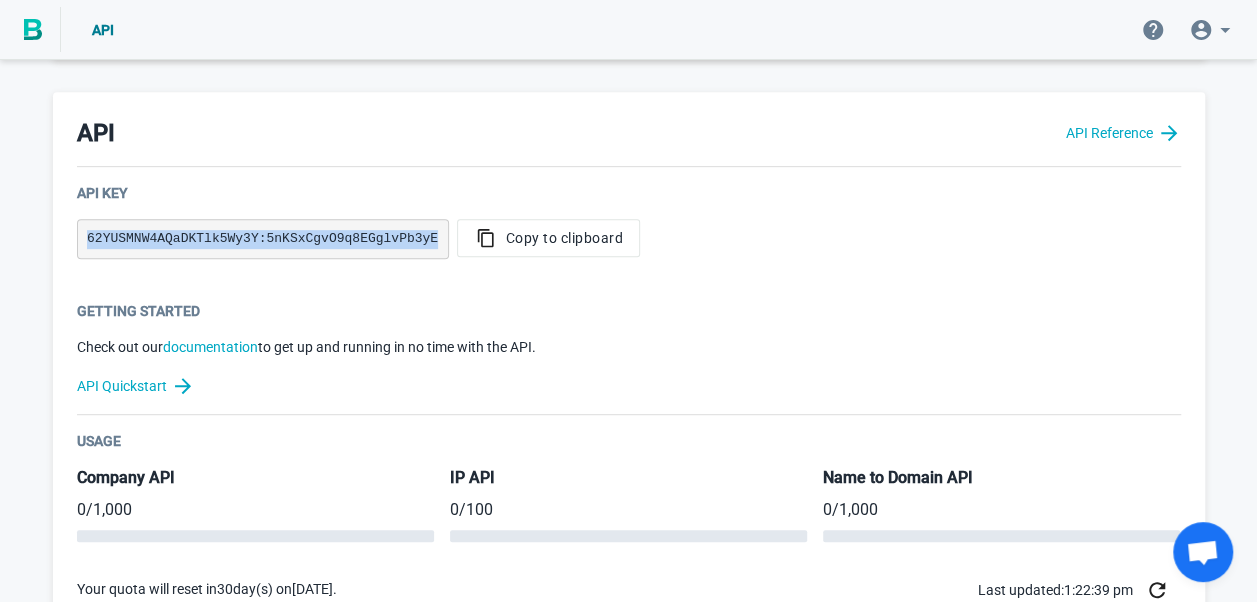 click on "62YUSMNW4AQaDKTlk5Wy3Y:5nKSxCgvO9q8EGglvPb3yE" at bounding box center [263, 239] 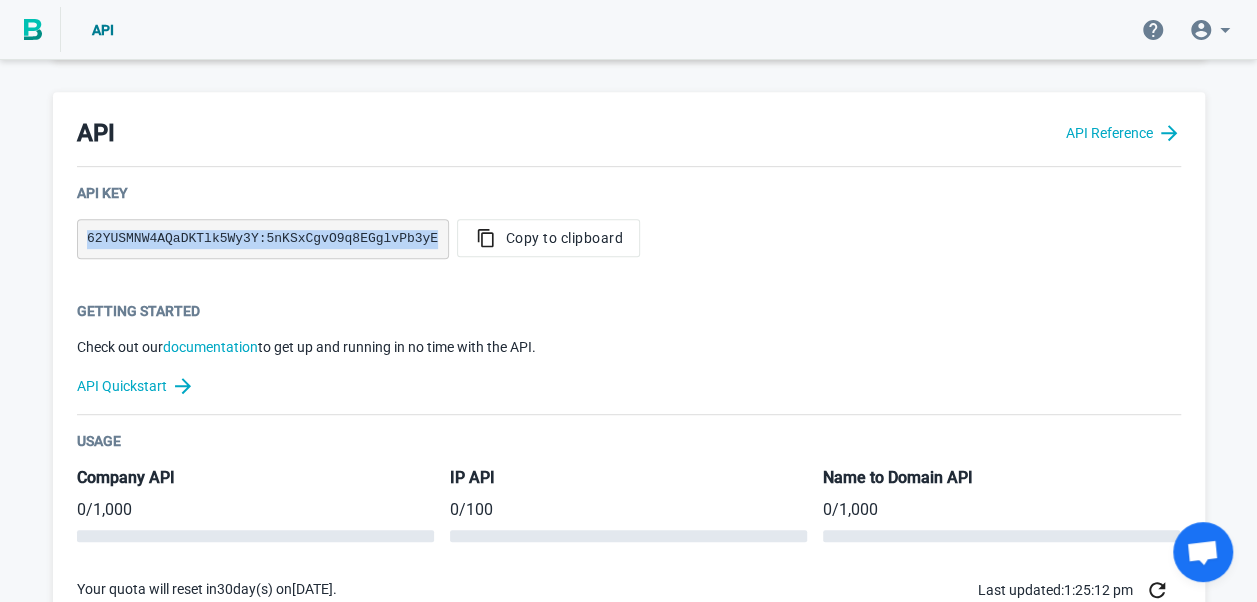 click on "62YUSMNW4AQaDKTlk5Wy3Y:5nKSxCgvO9q8EGglvPb3yE" at bounding box center (263, 239) 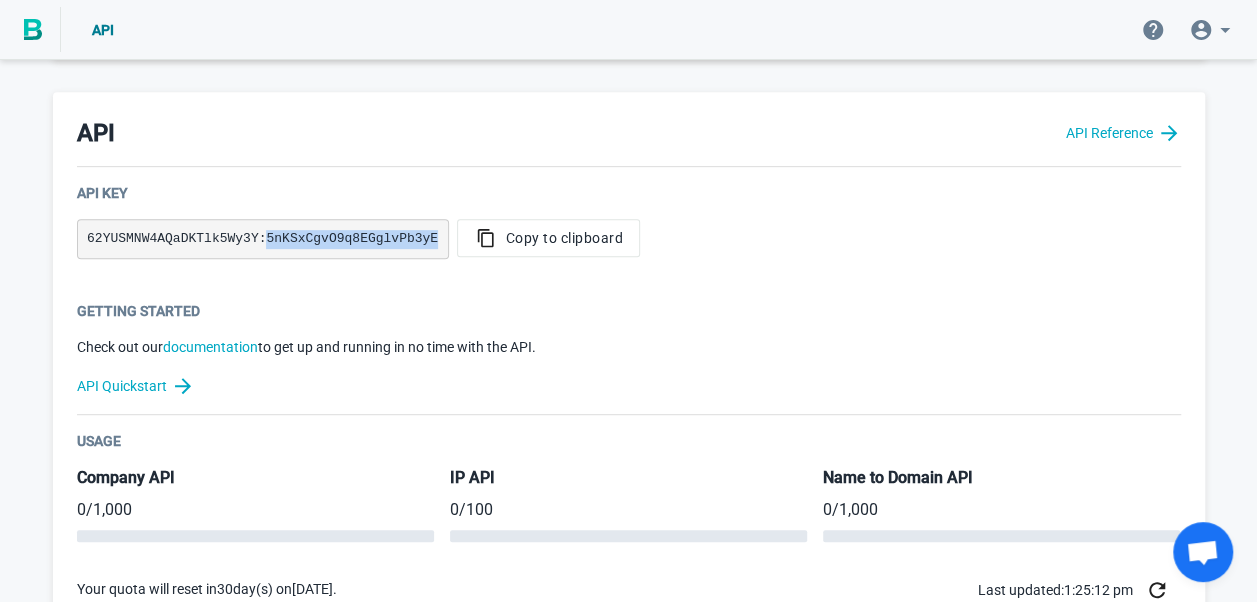click on "62YUSMNW4AQaDKTlk5Wy3Y:5nKSxCgvO9q8EGglvPb3yE" at bounding box center [263, 239] 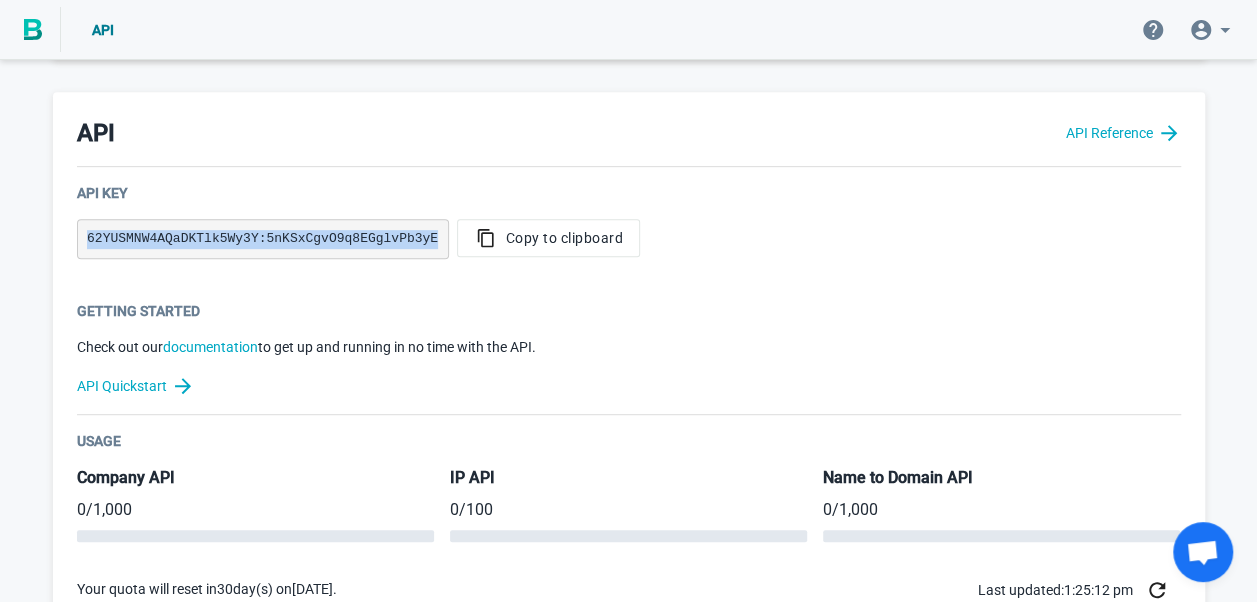 click on "62YUSMNW4AQaDKTlk5Wy3Y:5nKSxCgvO9q8EGglvPb3yE" at bounding box center (263, 239) 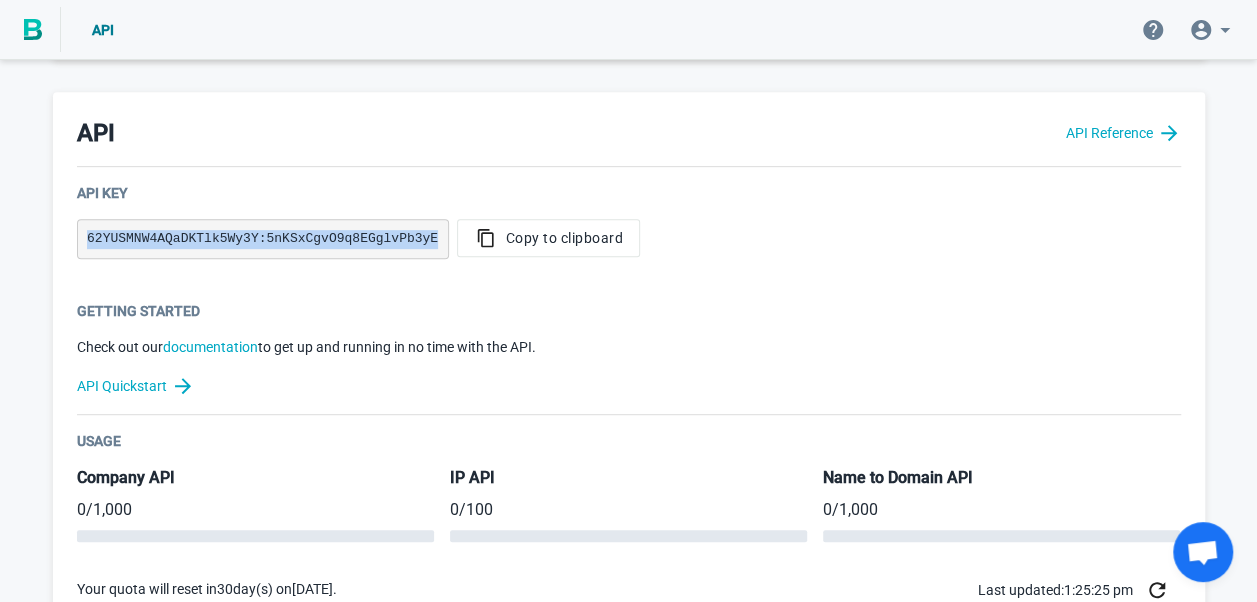 drag, startPoint x: 320, startPoint y: 236, endPoint x: 302, endPoint y: 241, distance: 18.681541 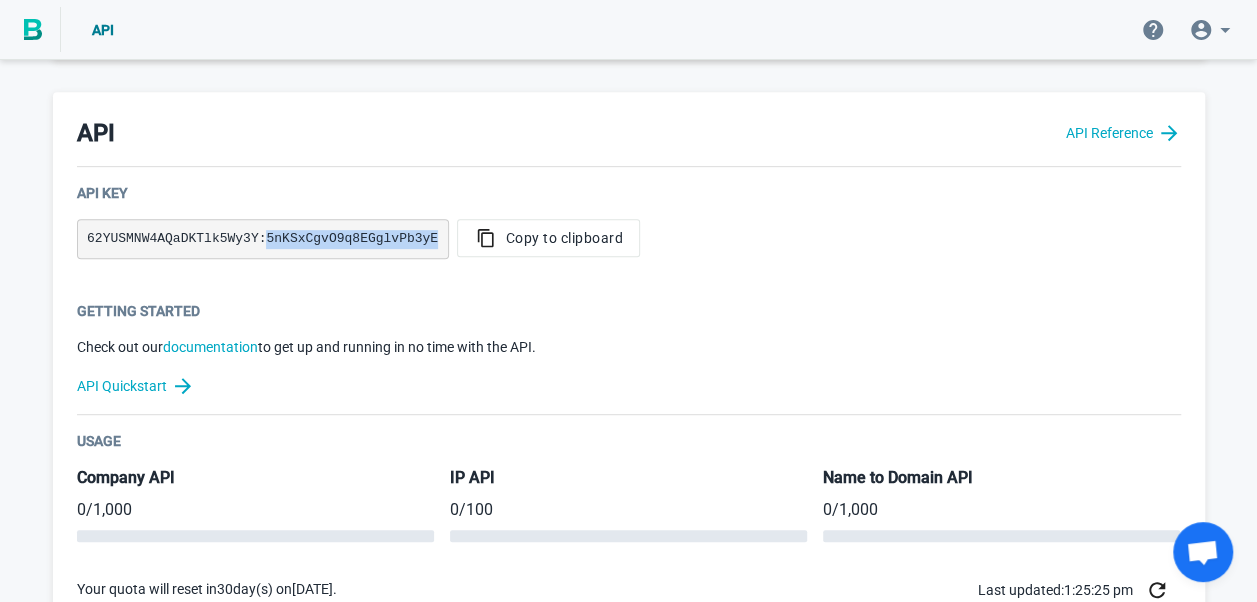 click on "62YUSMNW4AQaDKTlk5Wy3Y:5nKSxCgvO9q8EGglvPb3yE" at bounding box center [263, 239] 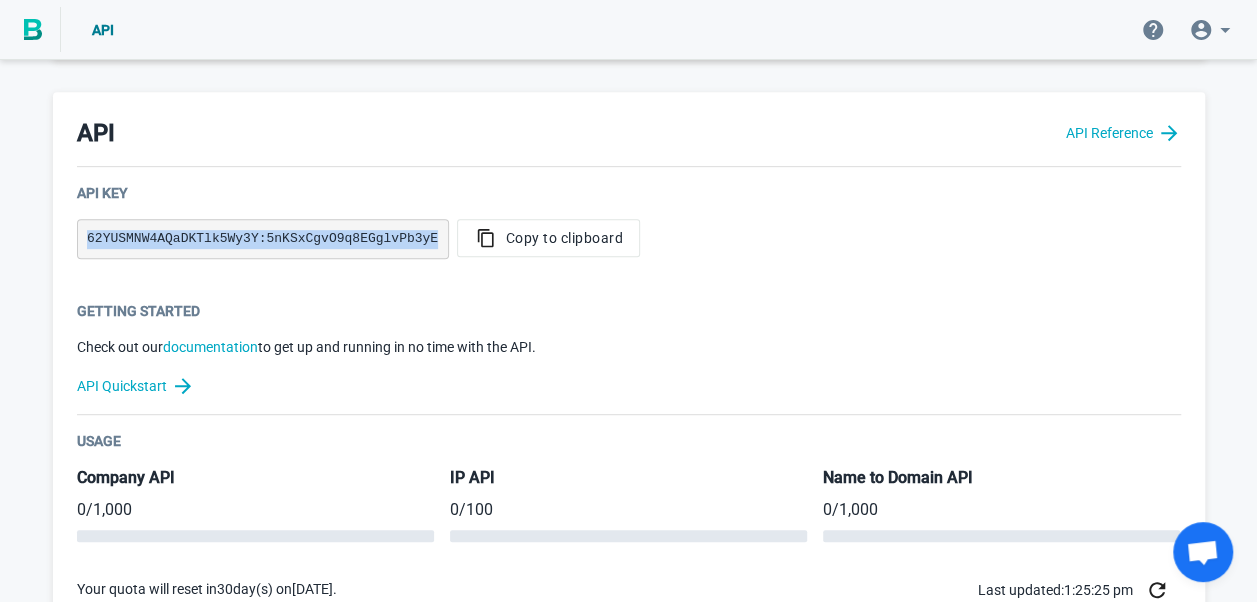 click on "62YUSMNW4AQaDKTlk5Wy3Y:5nKSxCgvO9q8EGglvPb3yE" at bounding box center [263, 239] 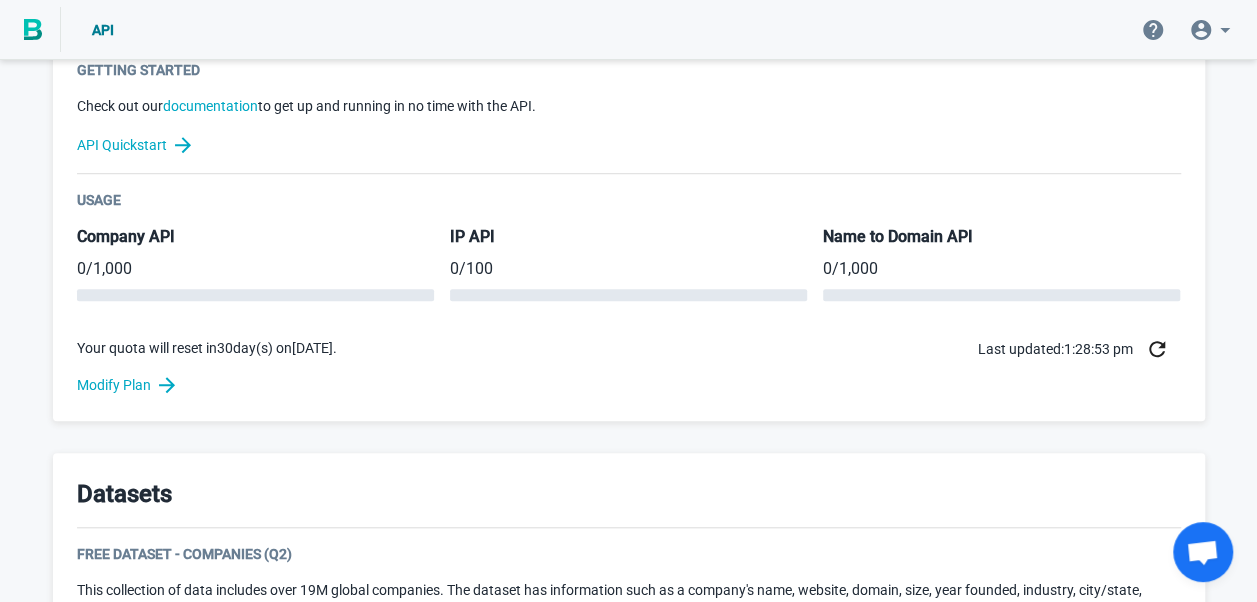 scroll, scrollTop: 400, scrollLeft: 0, axis: vertical 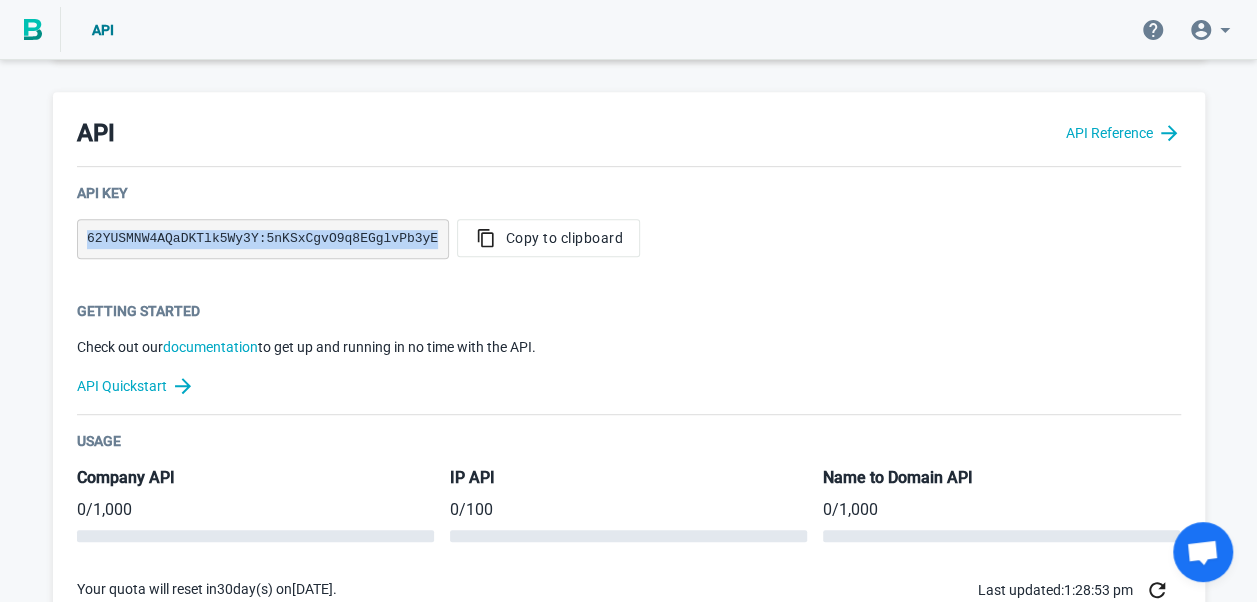 click on "62YUSMNW4AQaDKTlk5Wy3Y:5nKSxCgvO9q8EGglvPb3yE" at bounding box center [263, 239] 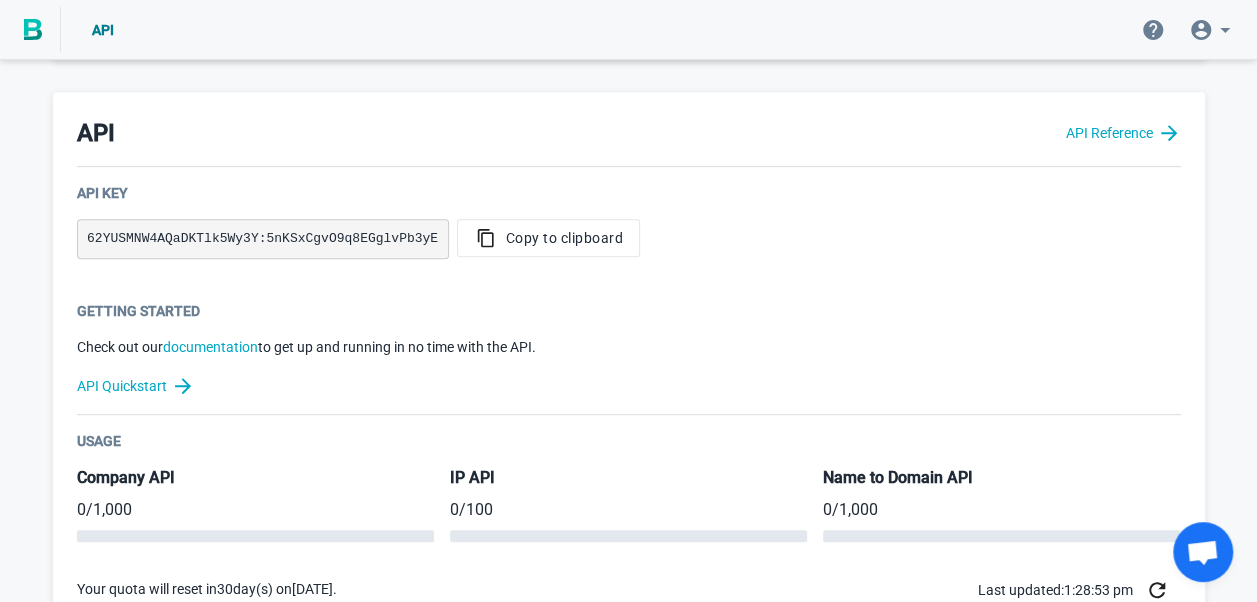 click on "62YUSMNW4AQaDKTlk5Wy3Y:5nKSxCgvO9q8EGglvPb3yE" at bounding box center [263, 239] 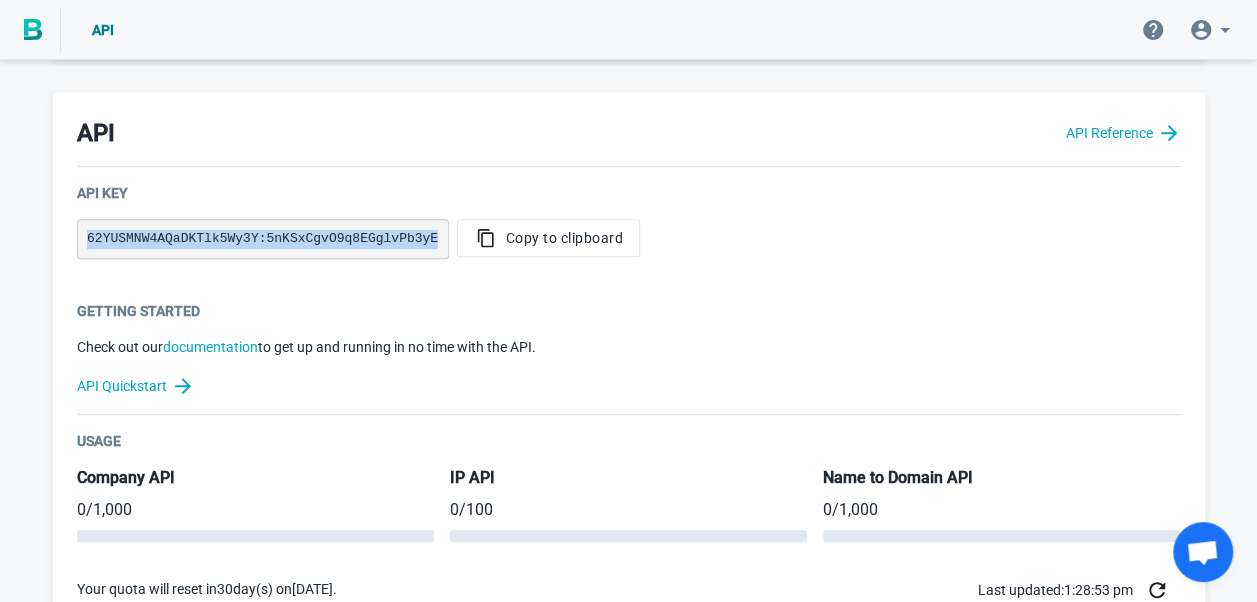click on "62YUSMNW4AQaDKTlk5Wy3Y:5nKSxCgvO9q8EGglvPb3yE" at bounding box center [263, 239] 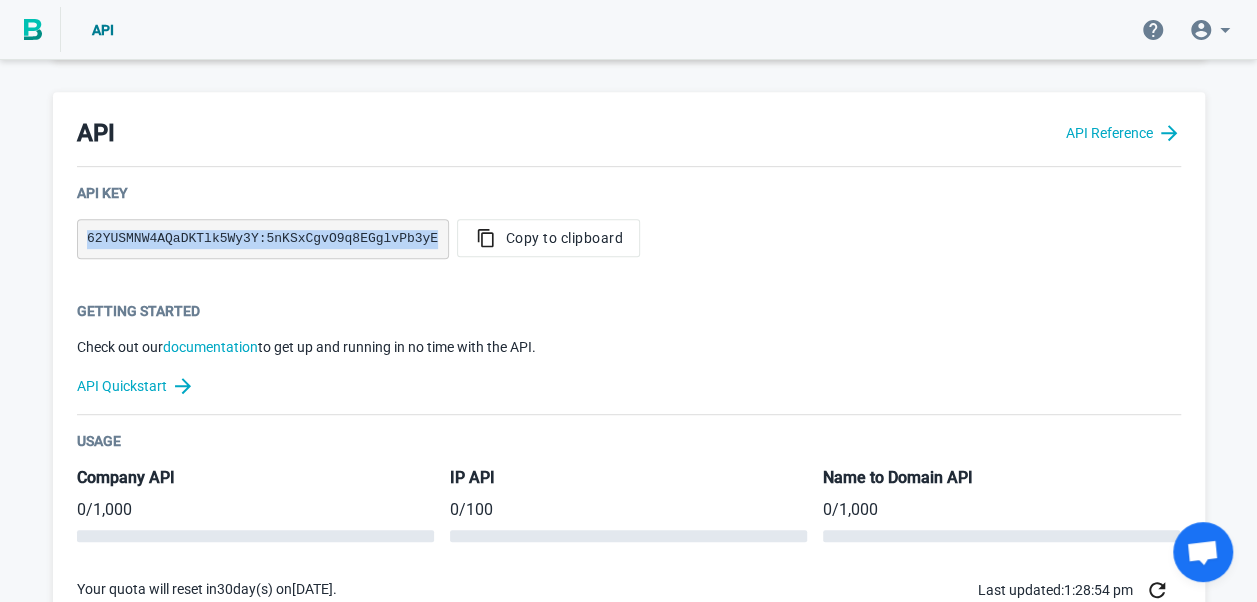 click on "62YUSMNW4AQaDKTlk5Wy3Y:5nKSxCgvO9q8EGglvPb3yE" at bounding box center (263, 239) 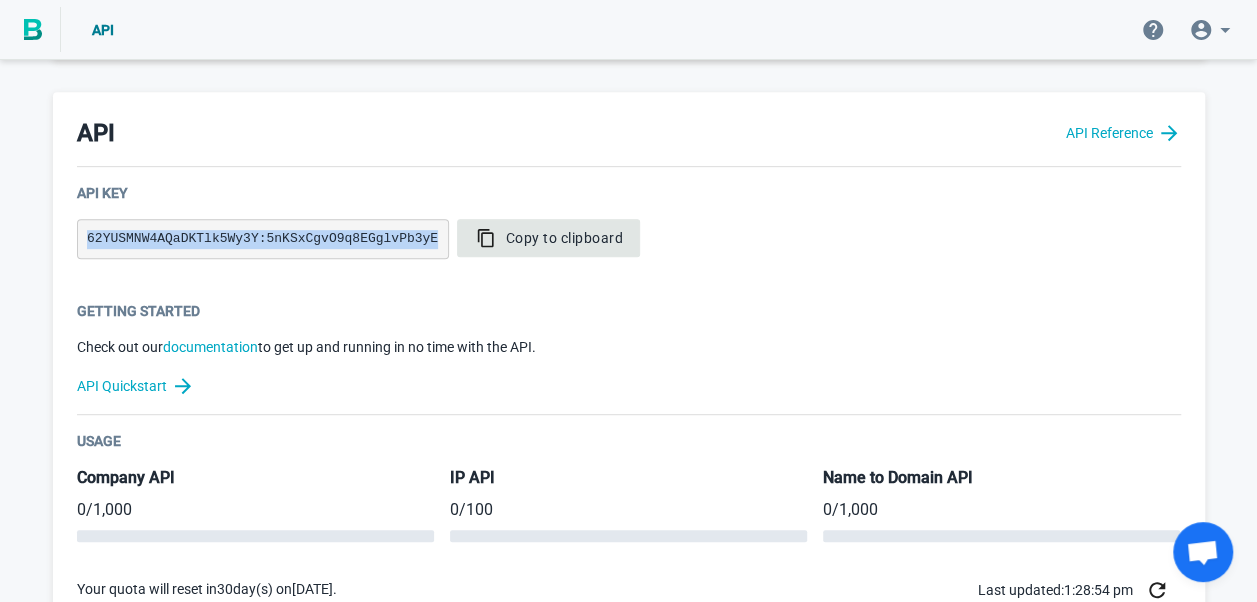 click on "Copy to clipboard" at bounding box center (549, 238) 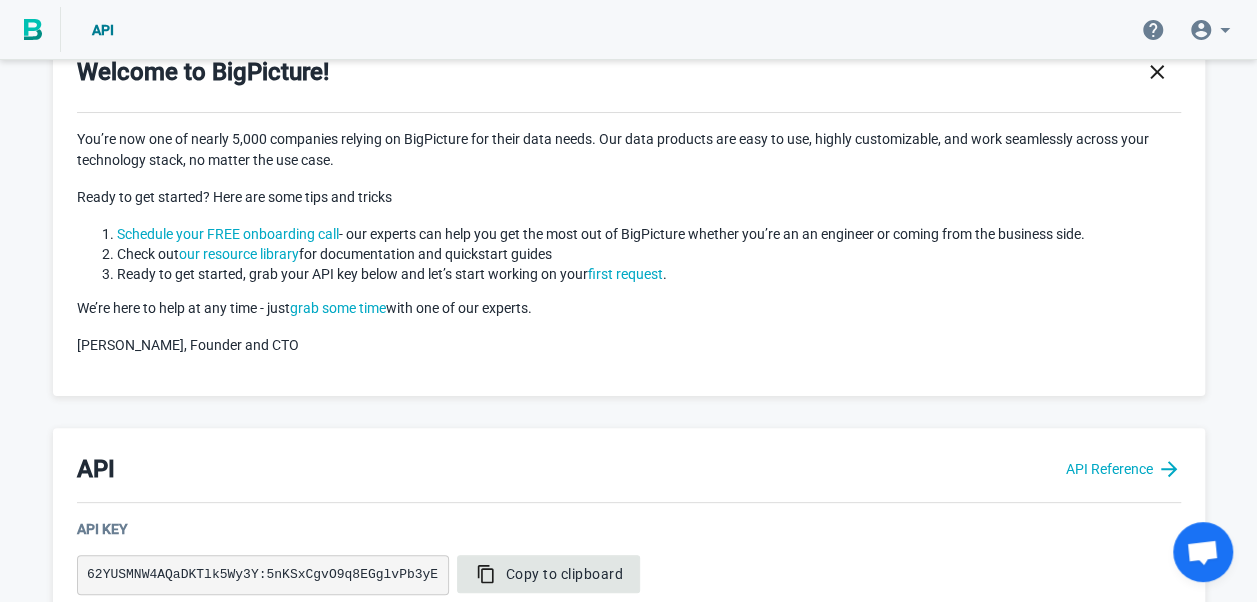 scroll, scrollTop: 0, scrollLeft: 0, axis: both 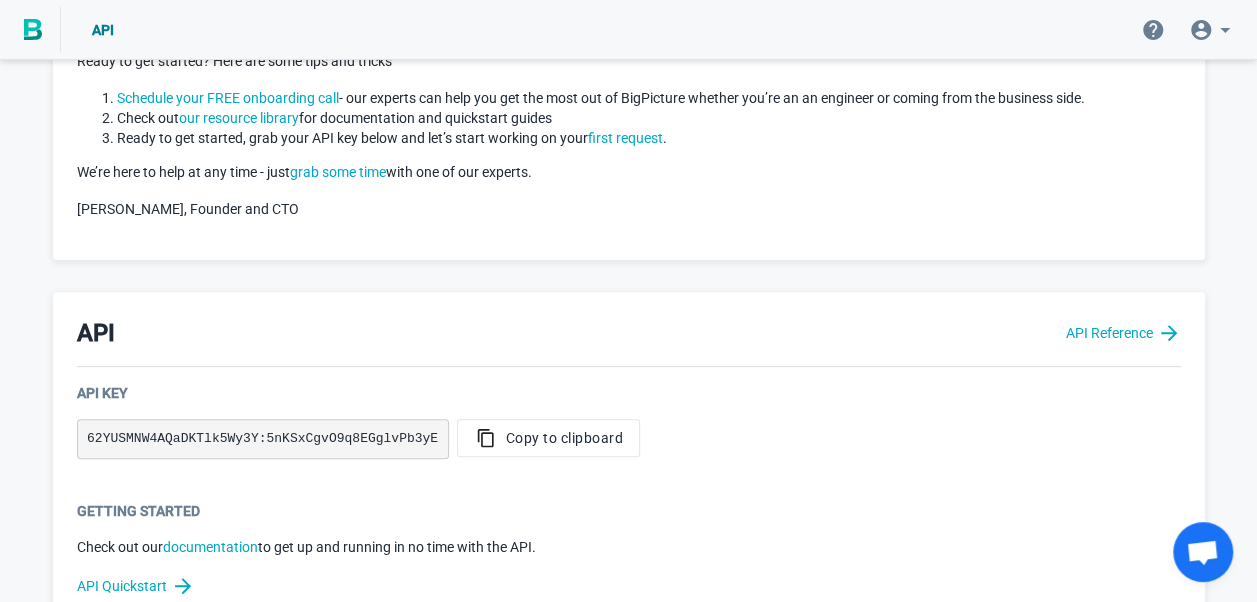 click on "62YUSMNW4AQaDKTlk5Wy3Y:5nKSxCgvO9q8EGglvPb3yE" at bounding box center (263, 439) 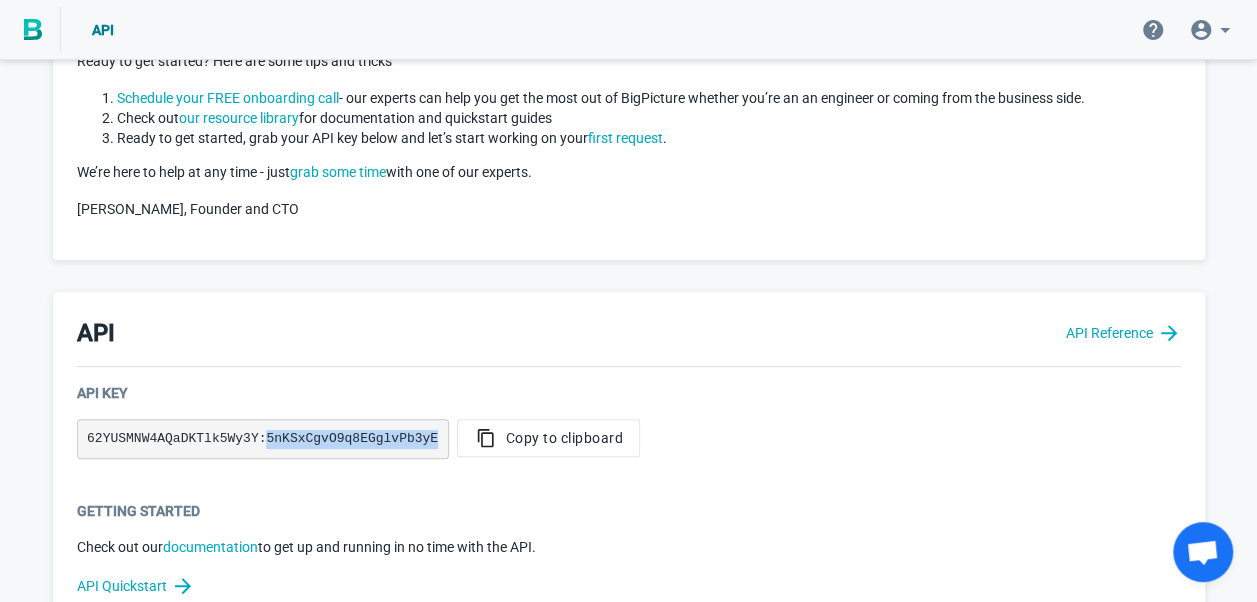 click on "62YUSMNW4AQaDKTlk5Wy3Y:5nKSxCgvO9q8EGglvPb3yE" at bounding box center (263, 439) 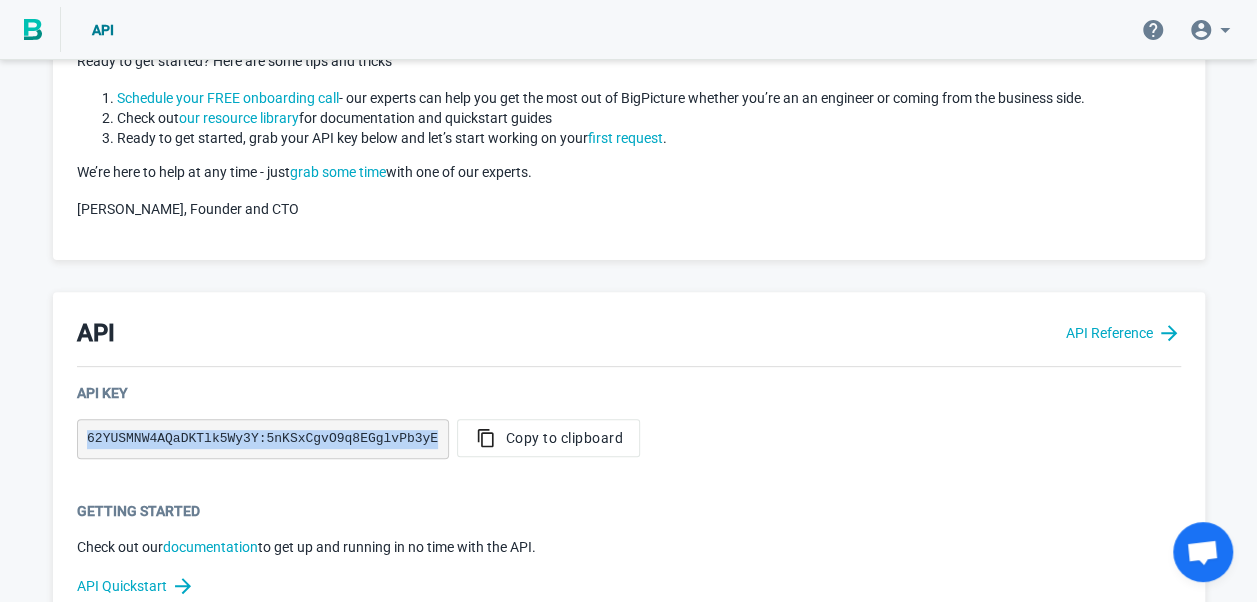 click on "62YUSMNW4AQaDKTlk5Wy3Y:5nKSxCgvO9q8EGglvPb3yE" at bounding box center (263, 439) 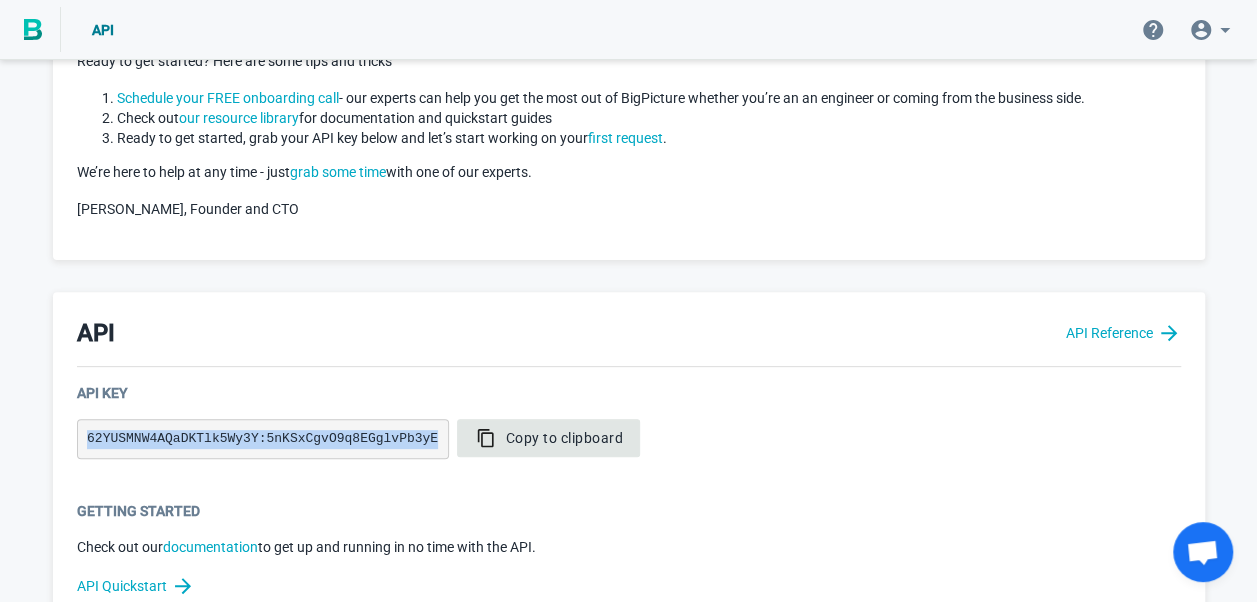 click on "Copy to clipboard" at bounding box center (549, 438) 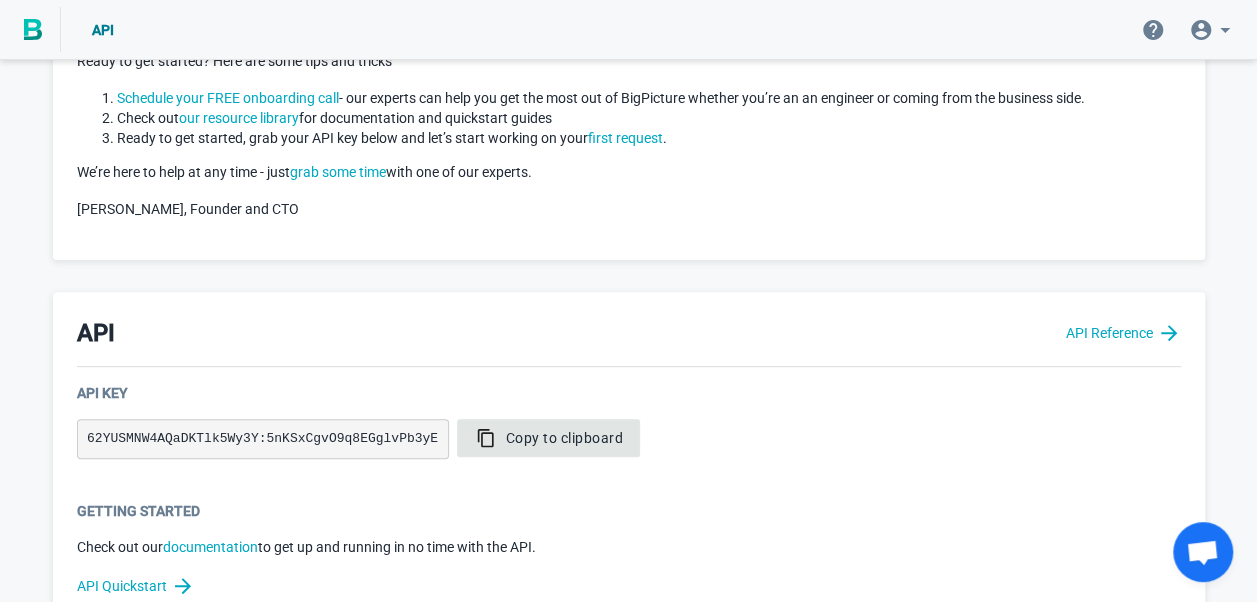 click on "Copy to clipboard" at bounding box center (549, 438) 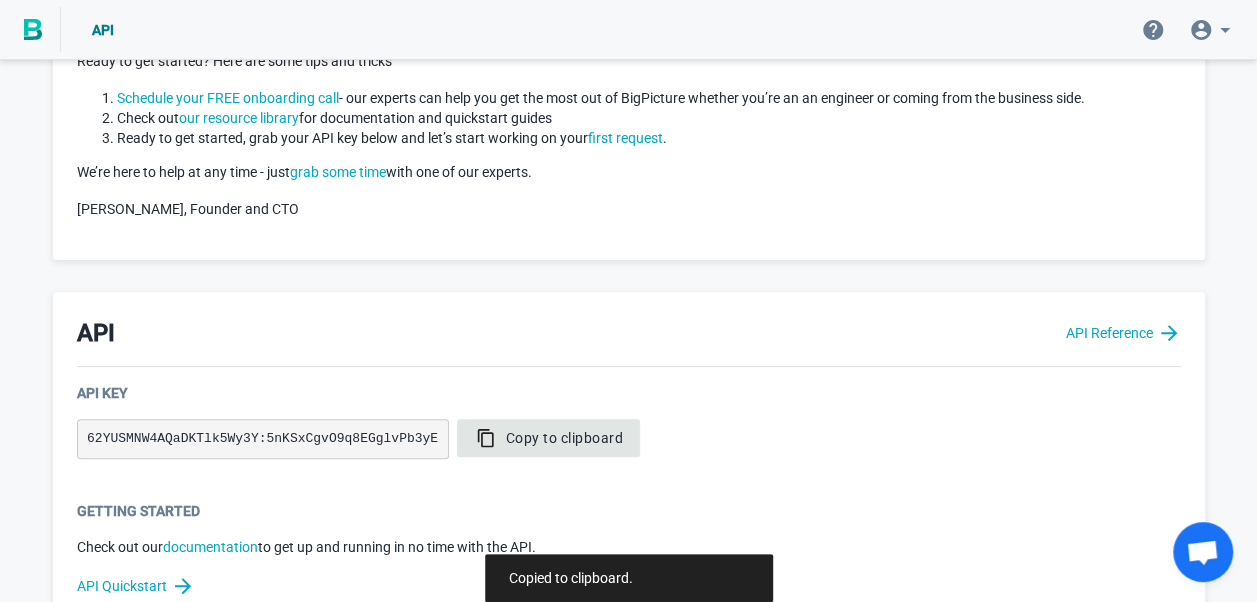 type 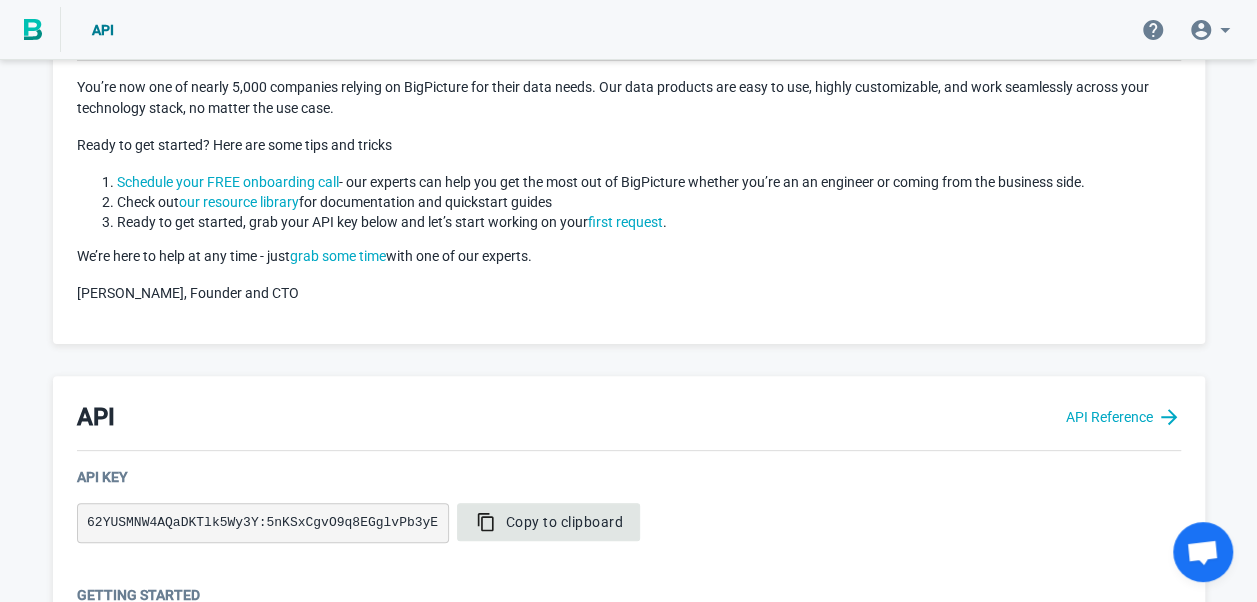 scroll, scrollTop: 0, scrollLeft: 0, axis: both 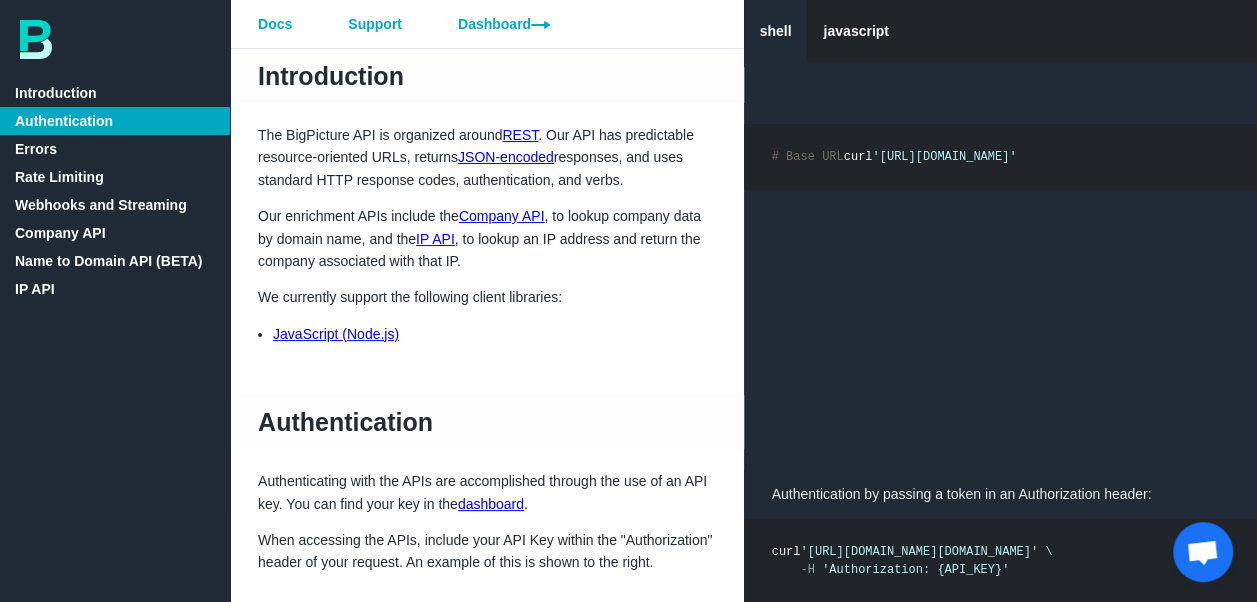click on "Company API" at bounding box center [115, 233] 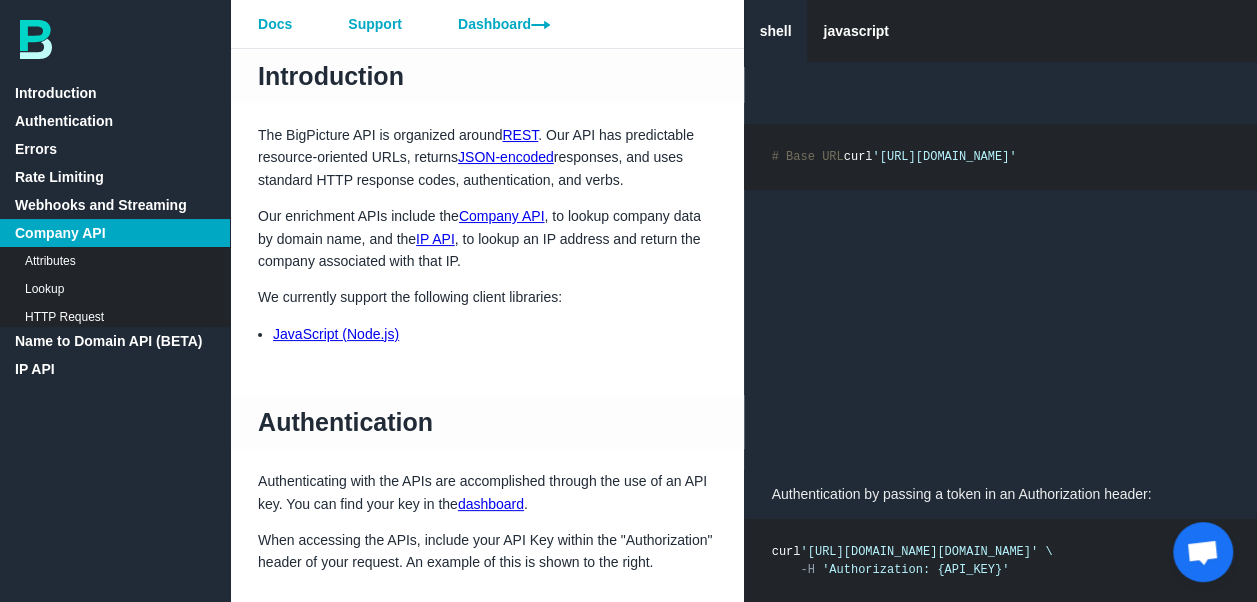 scroll, scrollTop: 3864, scrollLeft: 0, axis: vertical 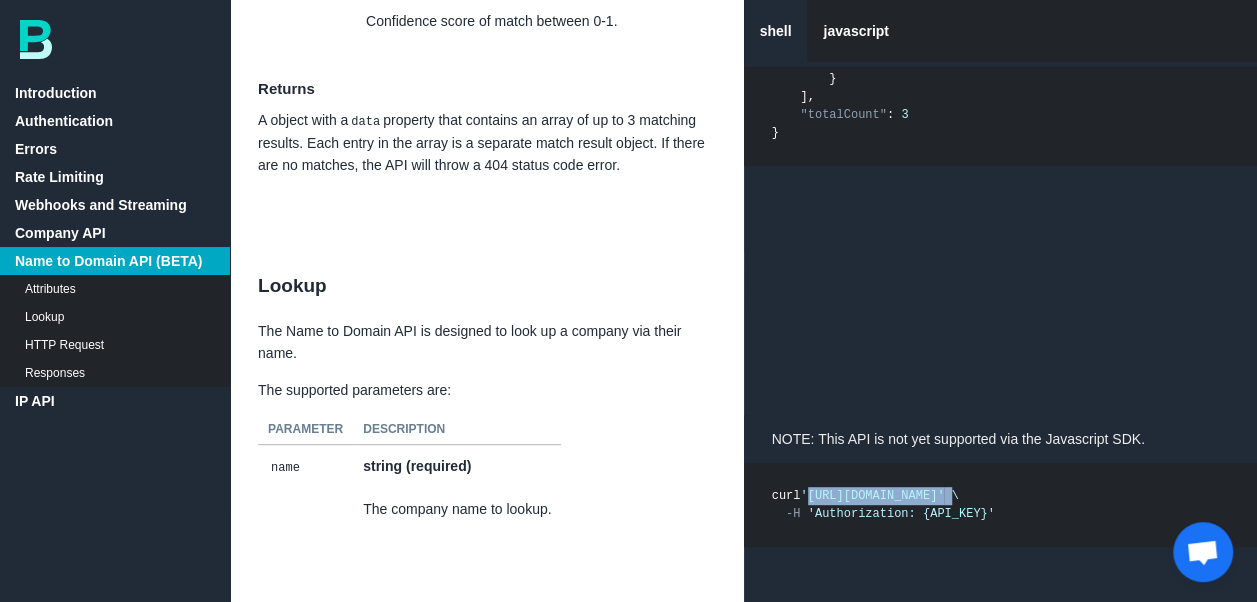 drag, startPoint x: 810, startPoint y: 412, endPoint x: 1228, endPoint y: 398, distance: 418.23438 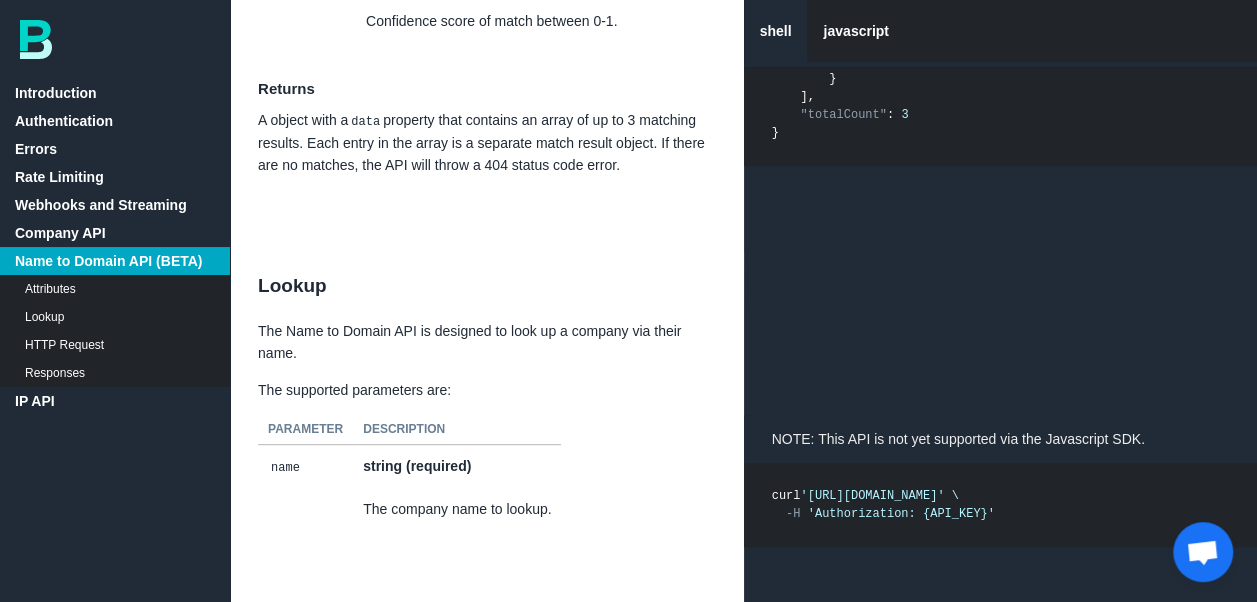 click on "curl  '[URL][DOMAIN_NAME]'   \
-H   'Authorization: {API_KEY}'" at bounding box center (1001, 505) 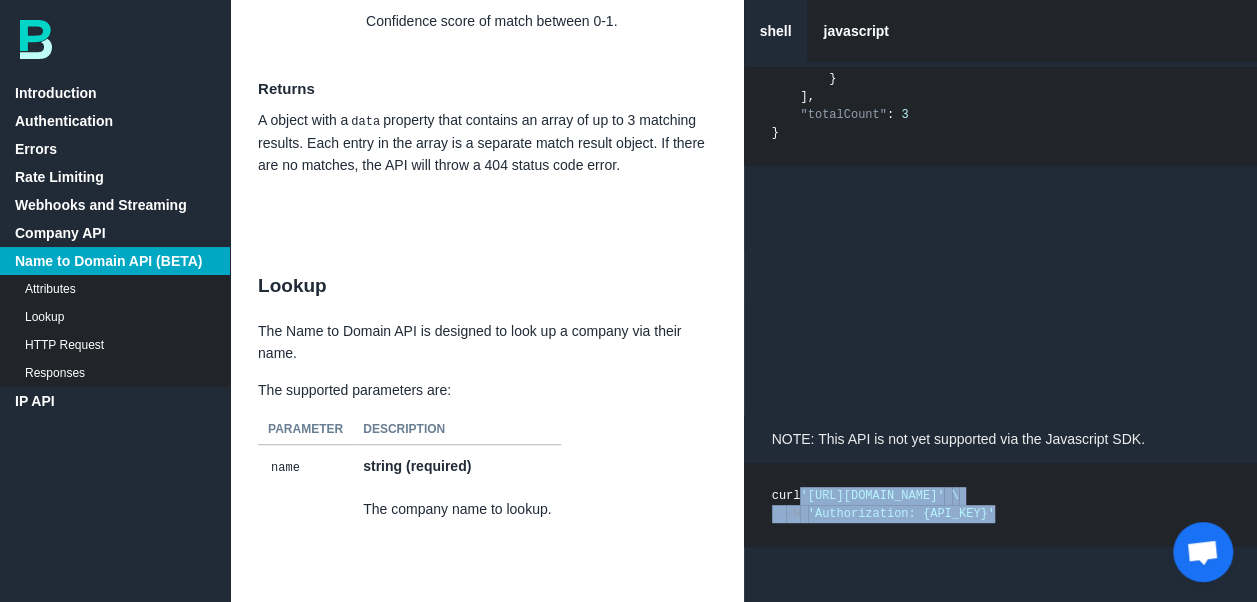 drag, startPoint x: 804, startPoint y: 408, endPoint x: 1020, endPoint y: 470, distance: 224.72205 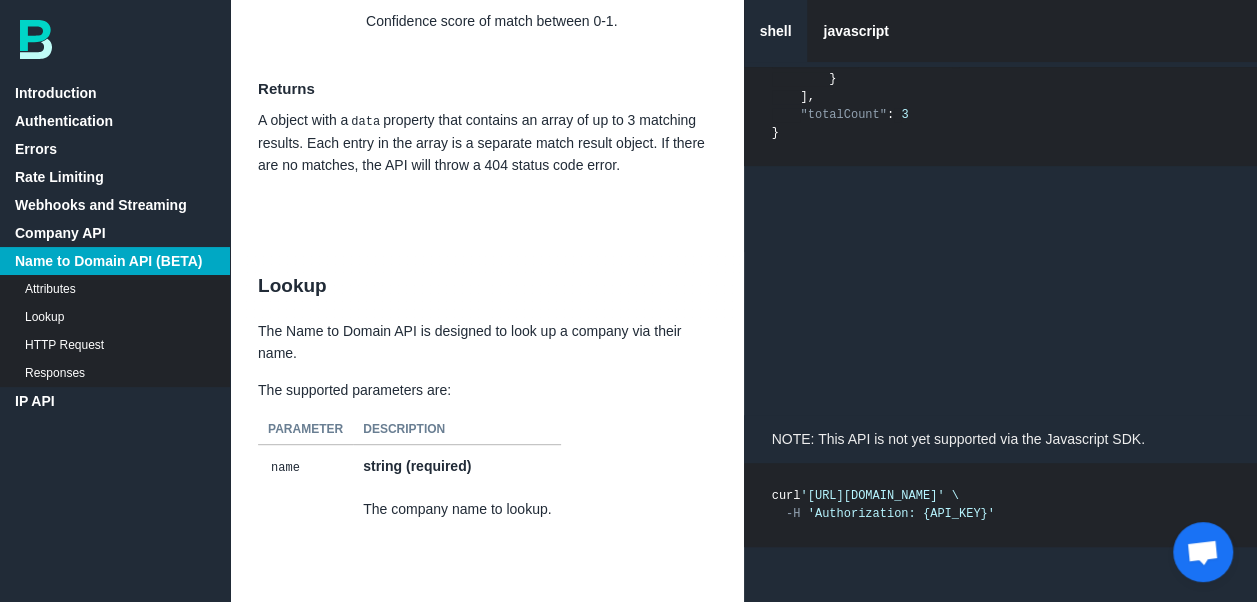 click on "curl  '[URL][DOMAIN_NAME]'   \
-H   'Authorization: {API_KEY}'" at bounding box center (883, 505) 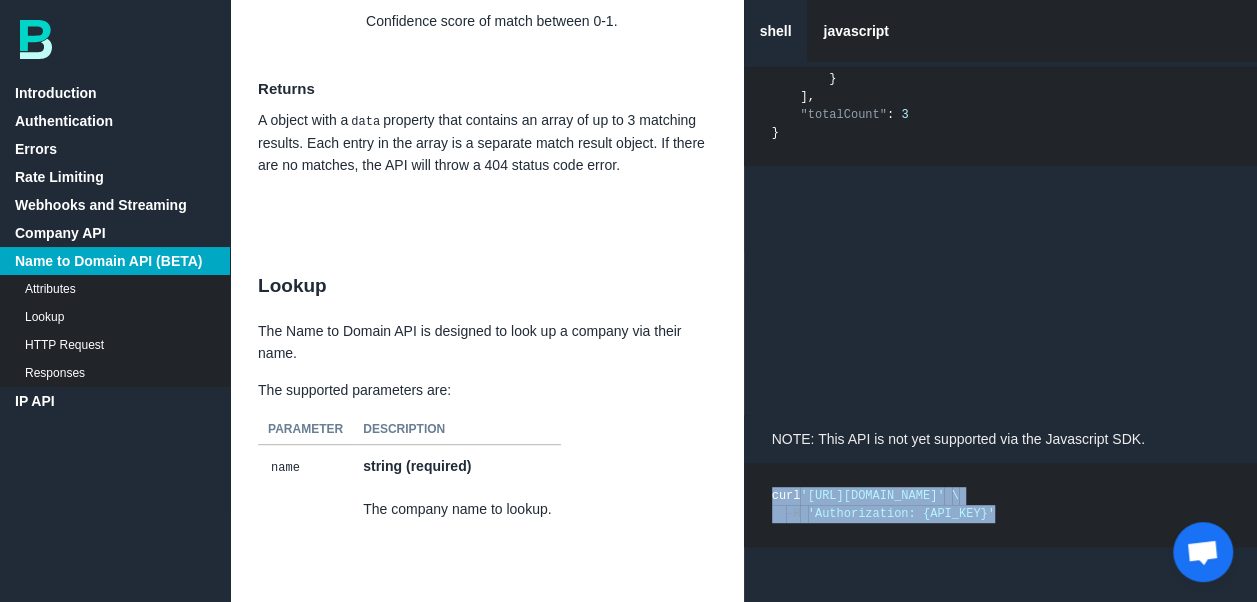 drag, startPoint x: 772, startPoint y: 412, endPoint x: 1008, endPoint y: 454, distance: 239.70816 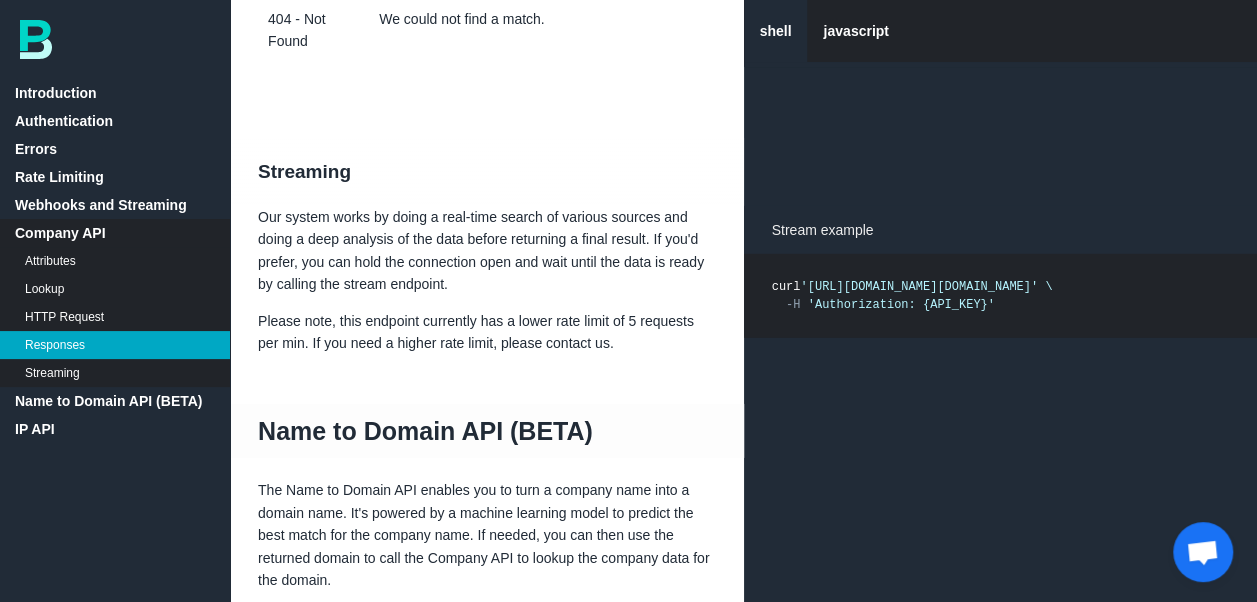 scroll, scrollTop: 10464, scrollLeft: 0, axis: vertical 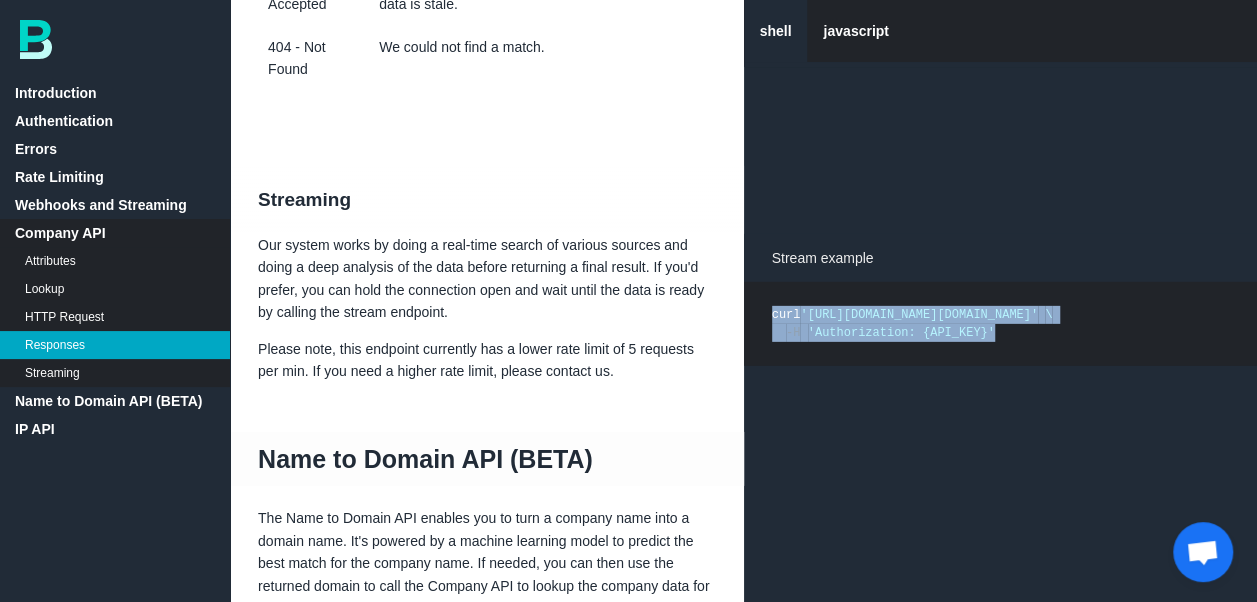 drag, startPoint x: 990, startPoint y: 264, endPoint x: 768, endPoint y: 226, distance: 225.22878 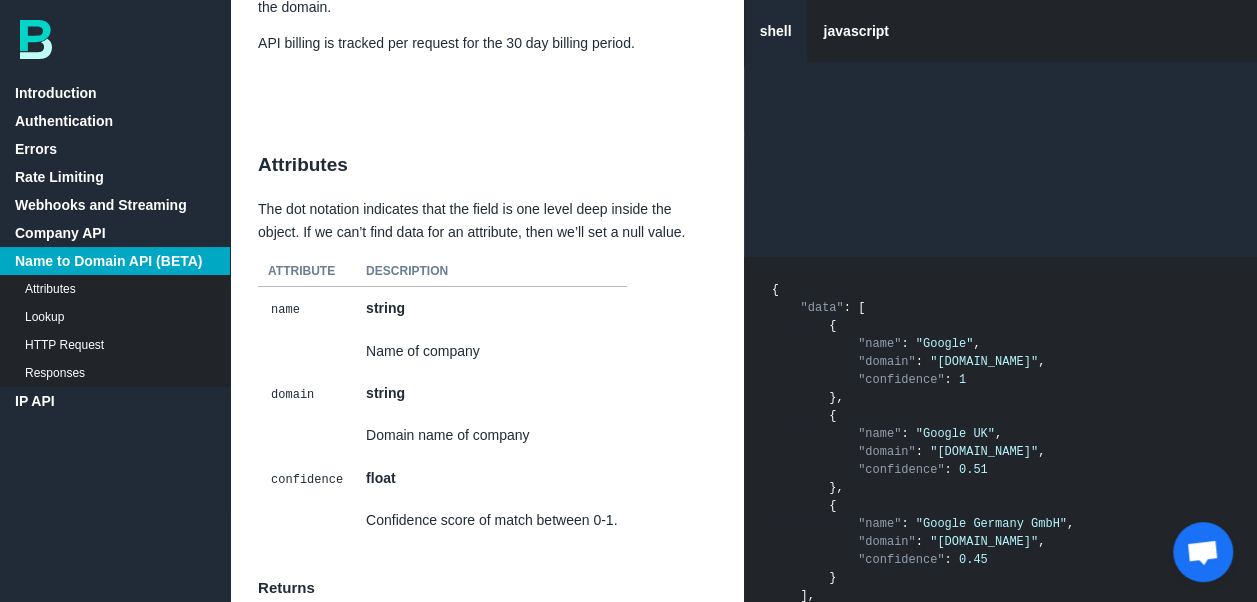 scroll, scrollTop: 11064, scrollLeft: 0, axis: vertical 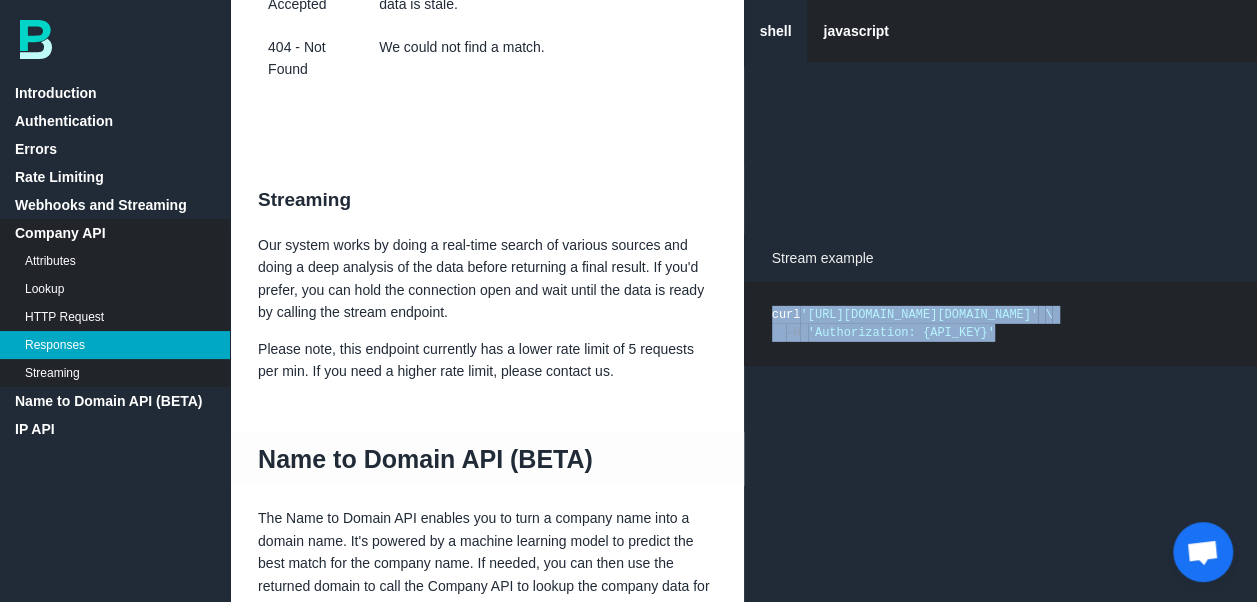 click on "curl  '[URL][DOMAIN_NAME][DOMAIN_NAME]'   \
-H   'Authorization: {API_KEY}'" at bounding box center (1001, 324) 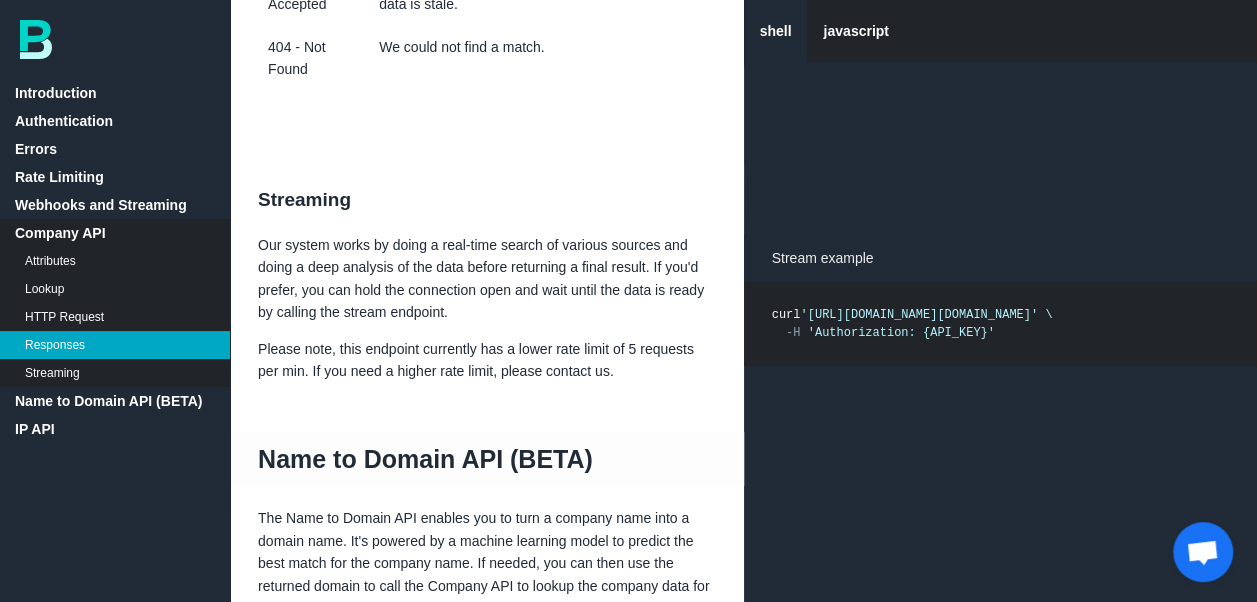 click on "curl  '[URL][DOMAIN_NAME][DOMAIN_NAME]'   \
-H   'Authorization: {API_KEY}'" at bounding box center [1001, 324] 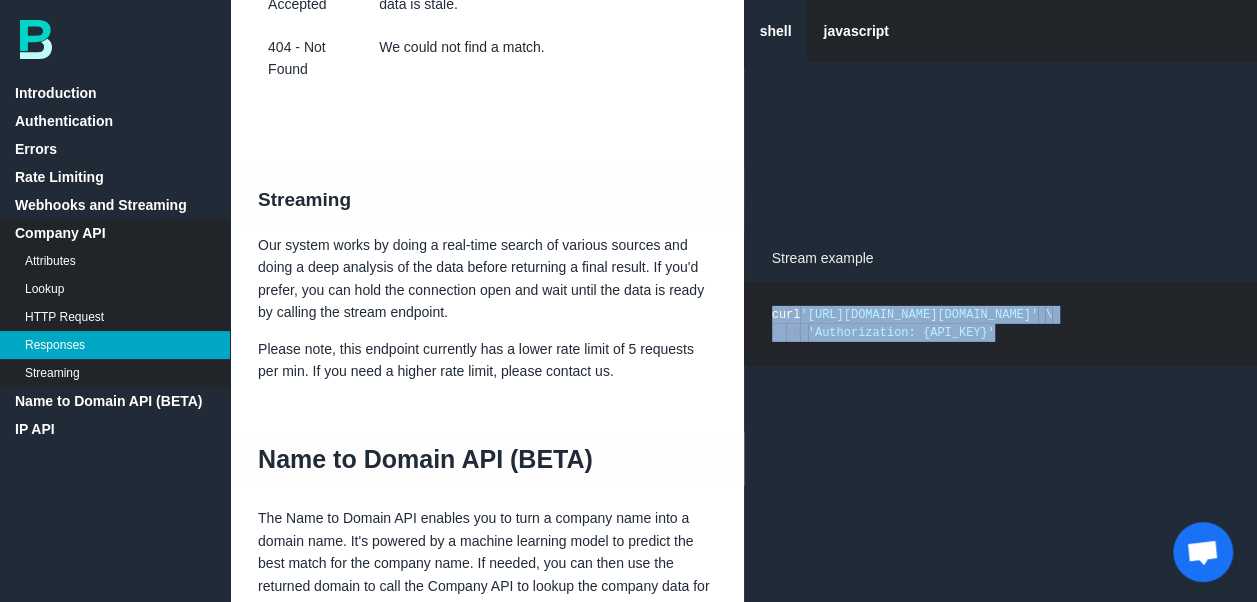 drag, startPoint x: 772, startPoint y: 222, endPoint x: 992, endPoint y: 277, distance: 226.77081 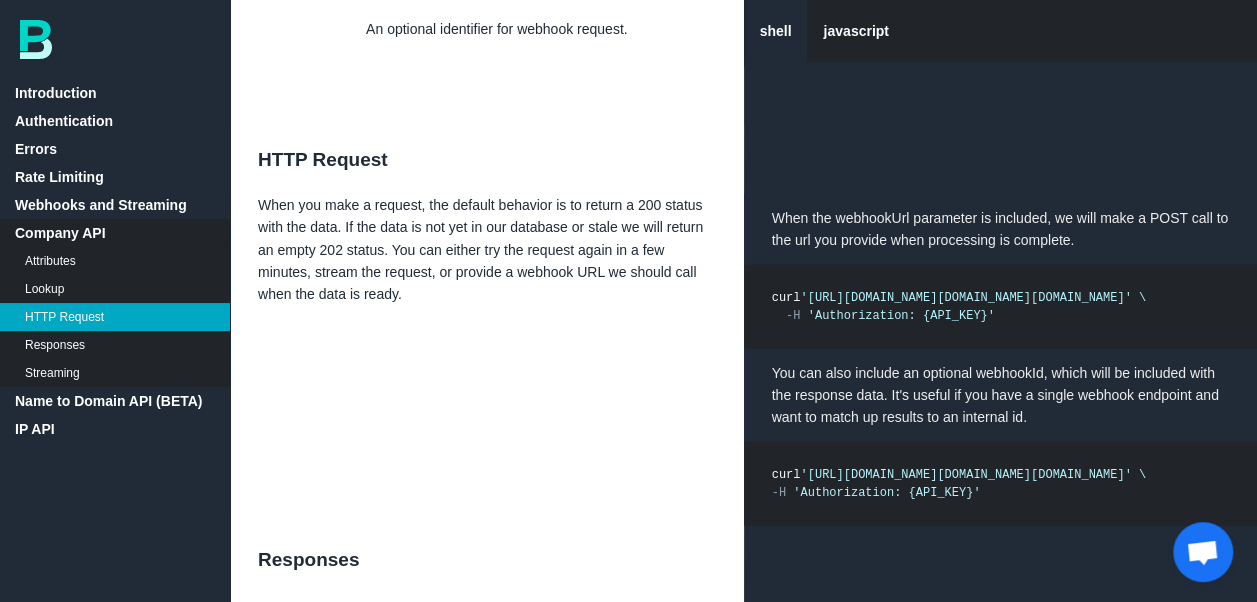 scroll, scrollTop: 9564, scrollLeft: 0, axis: vertical 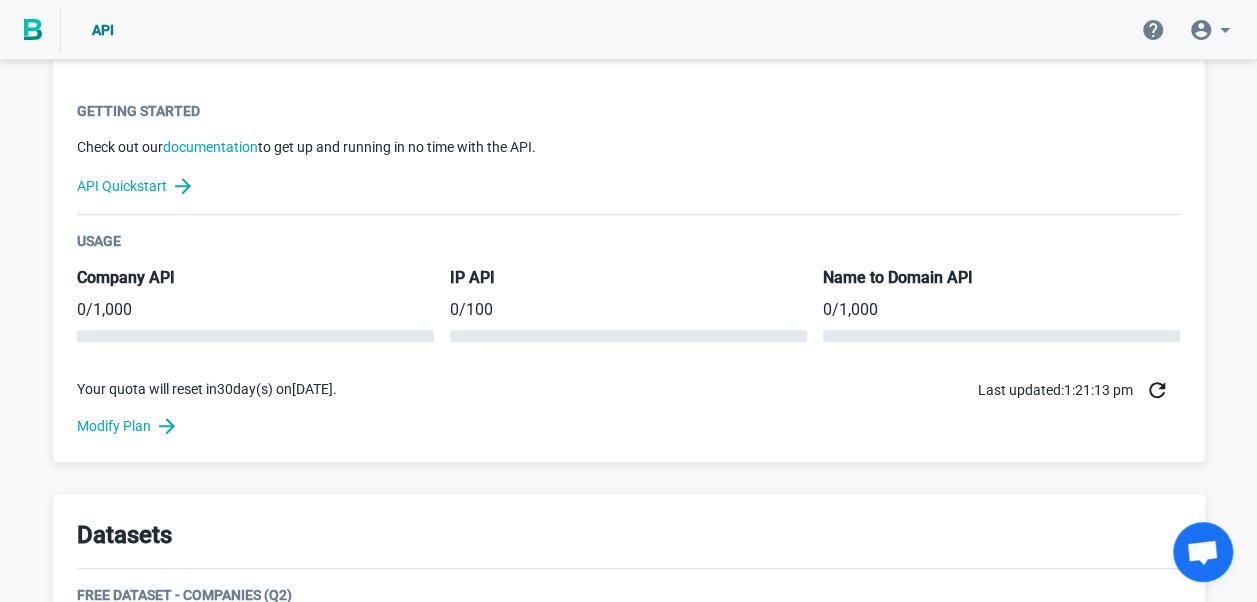 type 